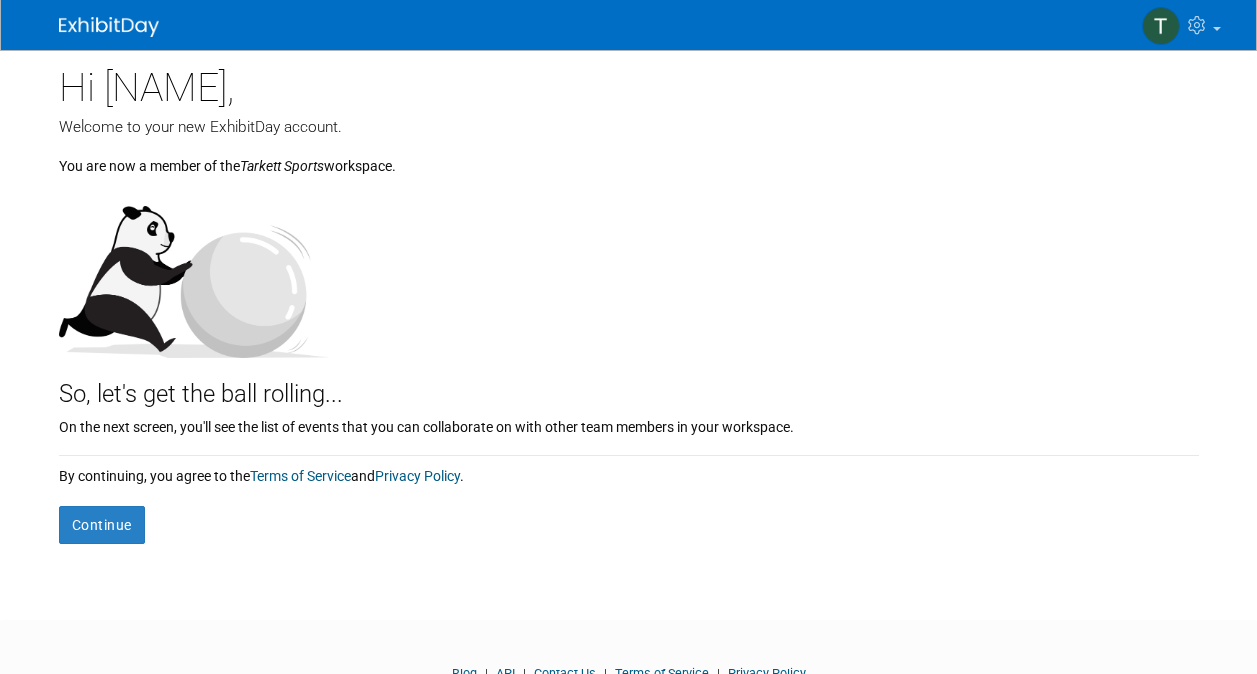 scroll, scrollTop: 0, scrollLeft: 0, axis: both 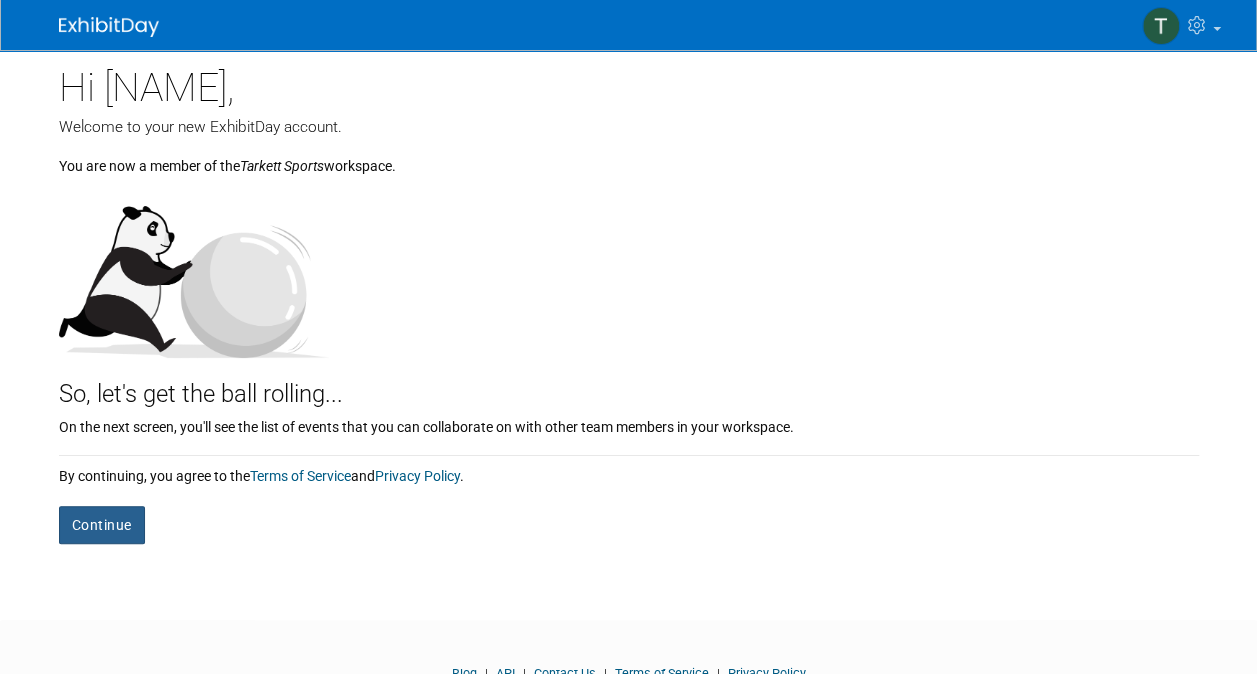 click on "Continue" at bounding box center (102, 525) 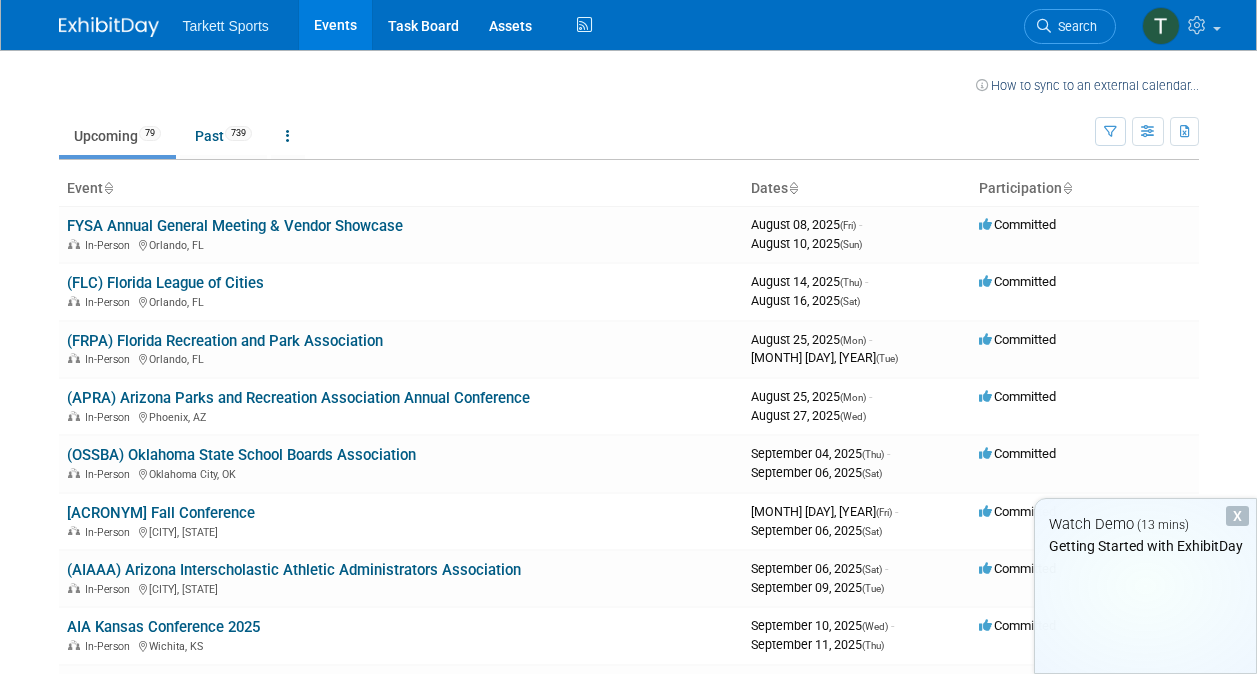 scroll, scrollTop: 0, scrollLeft: 0, axis: both 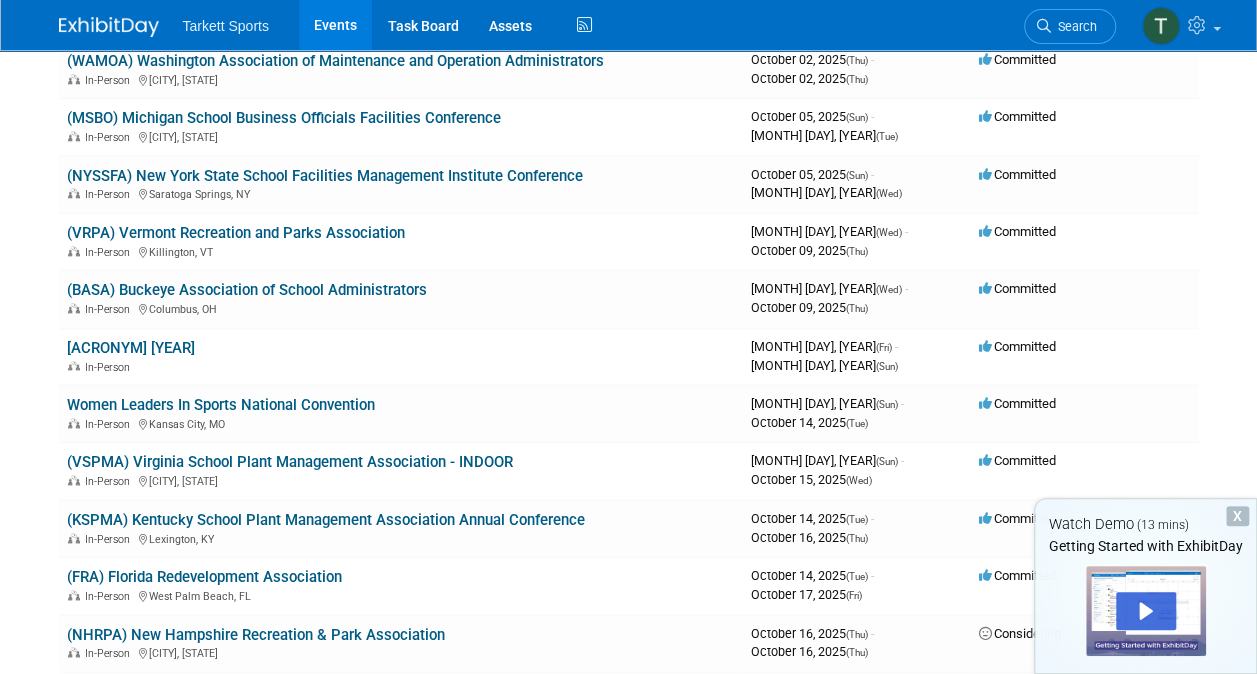 click on "Tarkett Sports" at bounding box center (226, 26) 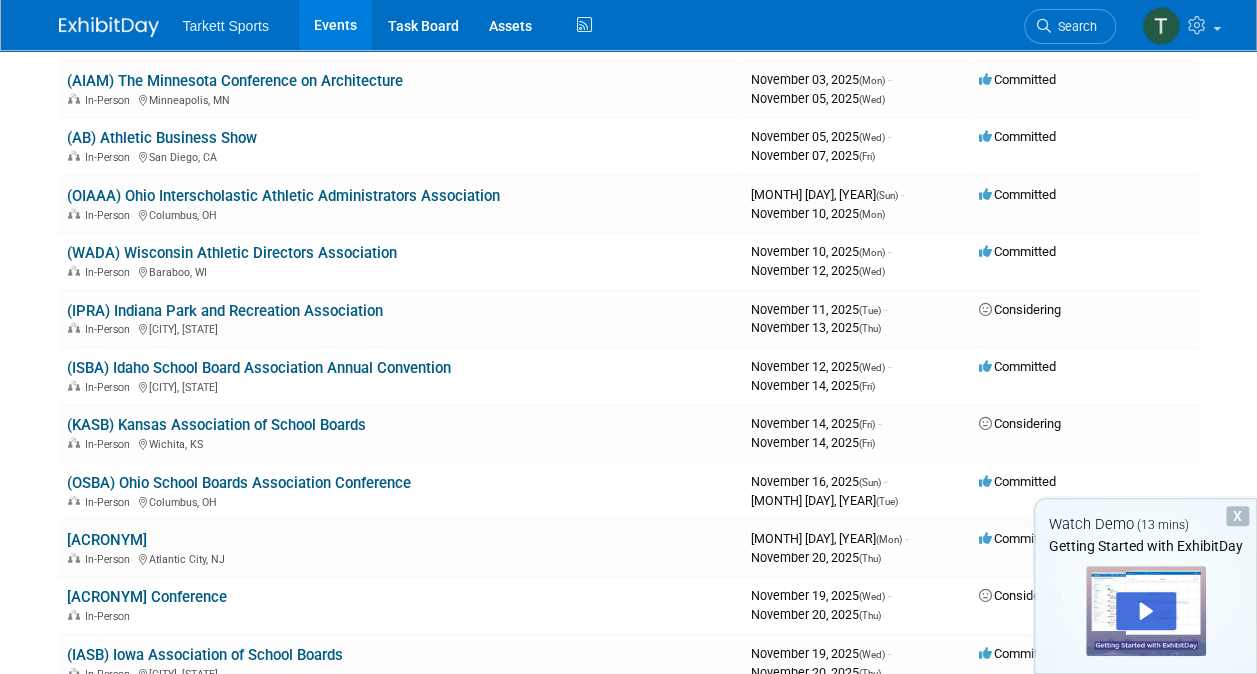 scroll, scrollTop: 2362, scrollLeft: 0, axis: vertical 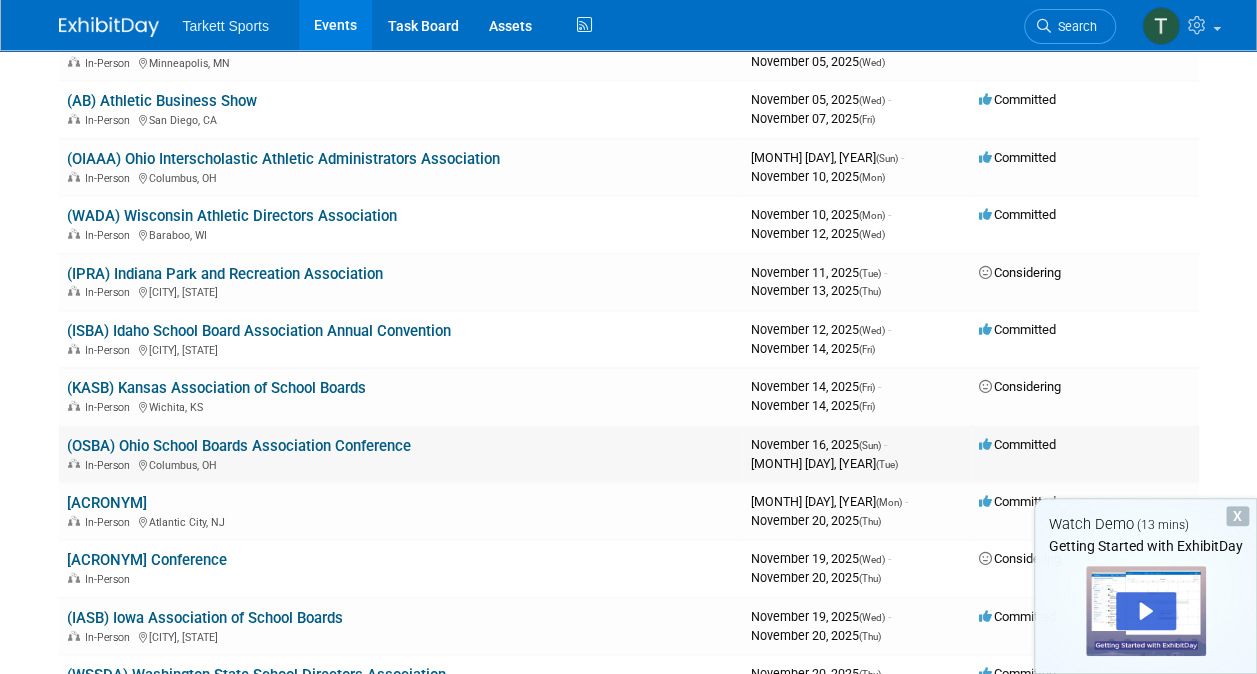 click on "In-Person
Columbus, OH" at bounding box center (401, 464) 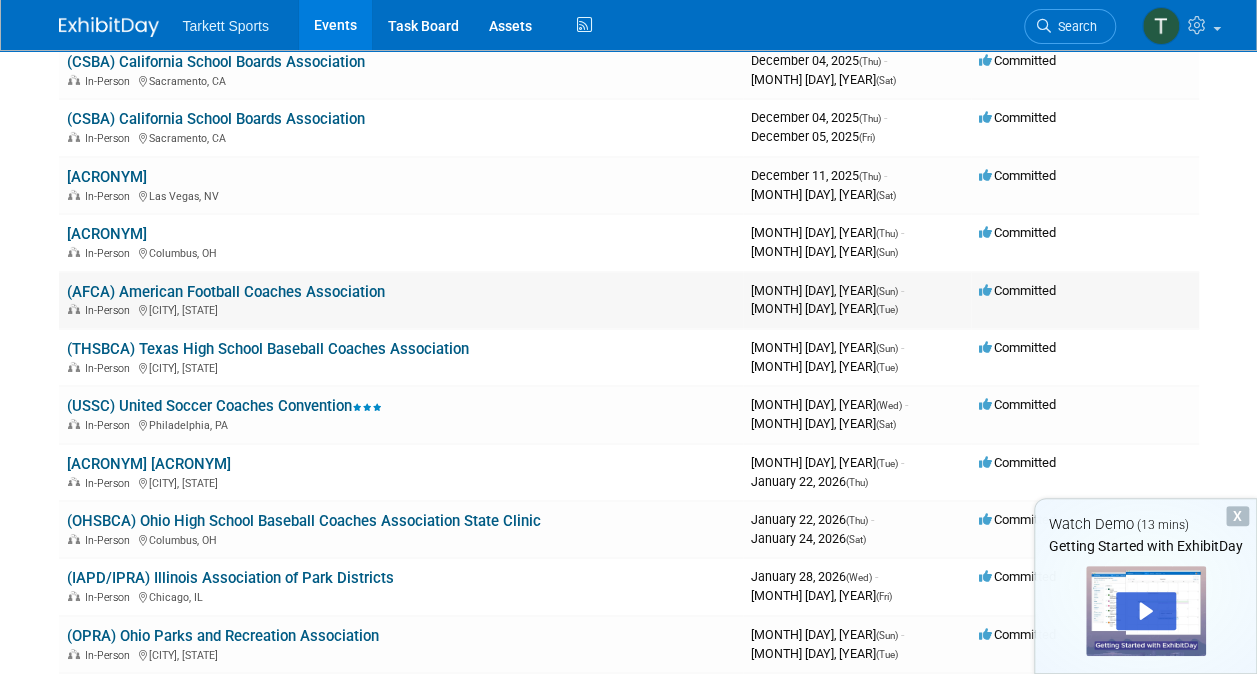 scroll, scrollTop: 3362, scrollLeft: 0, axis: vertical 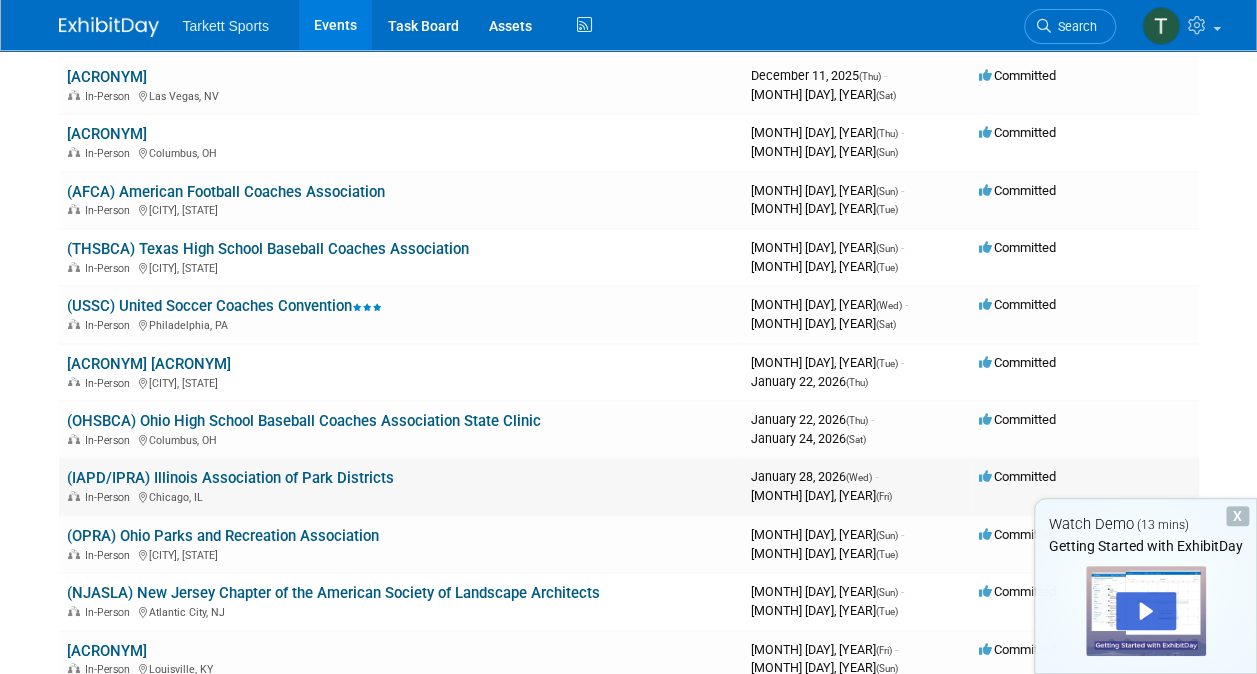 click on "In-Person
Chicago, IL" at bounding box center (401, 496) 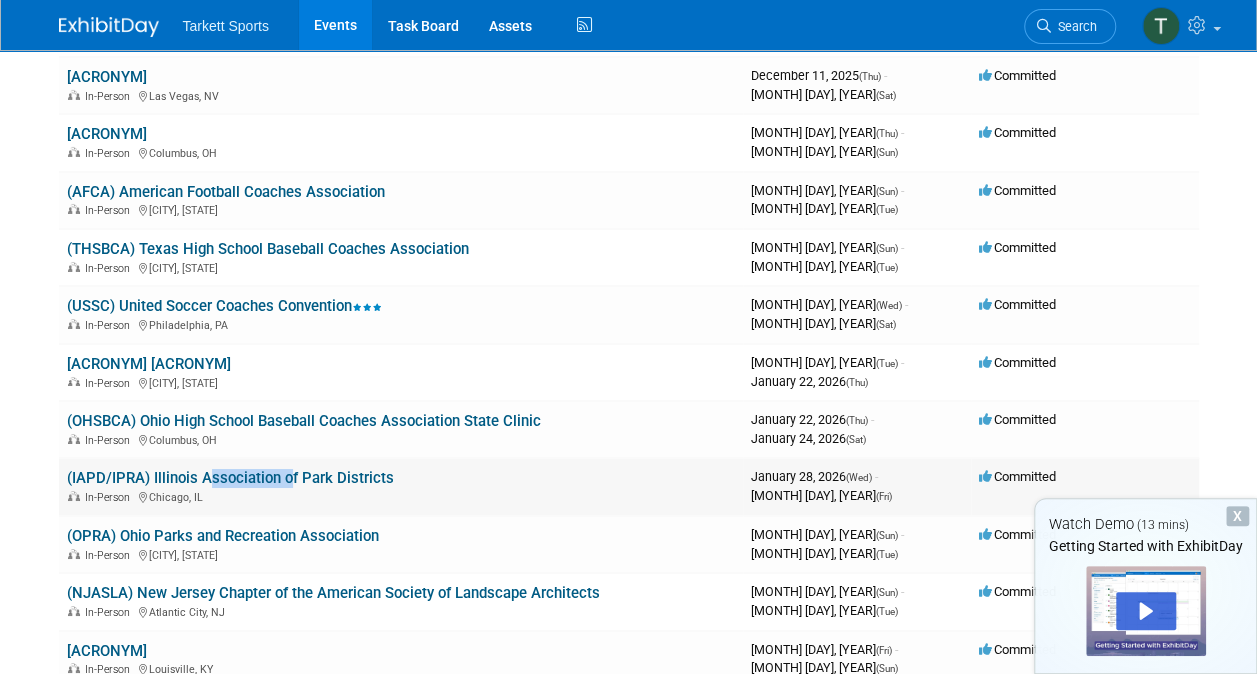 click on "(IAPD/IPRA) Illinois Association of Park Districts
In-Person
Chicago, IL" at bounding box center [401, 486] 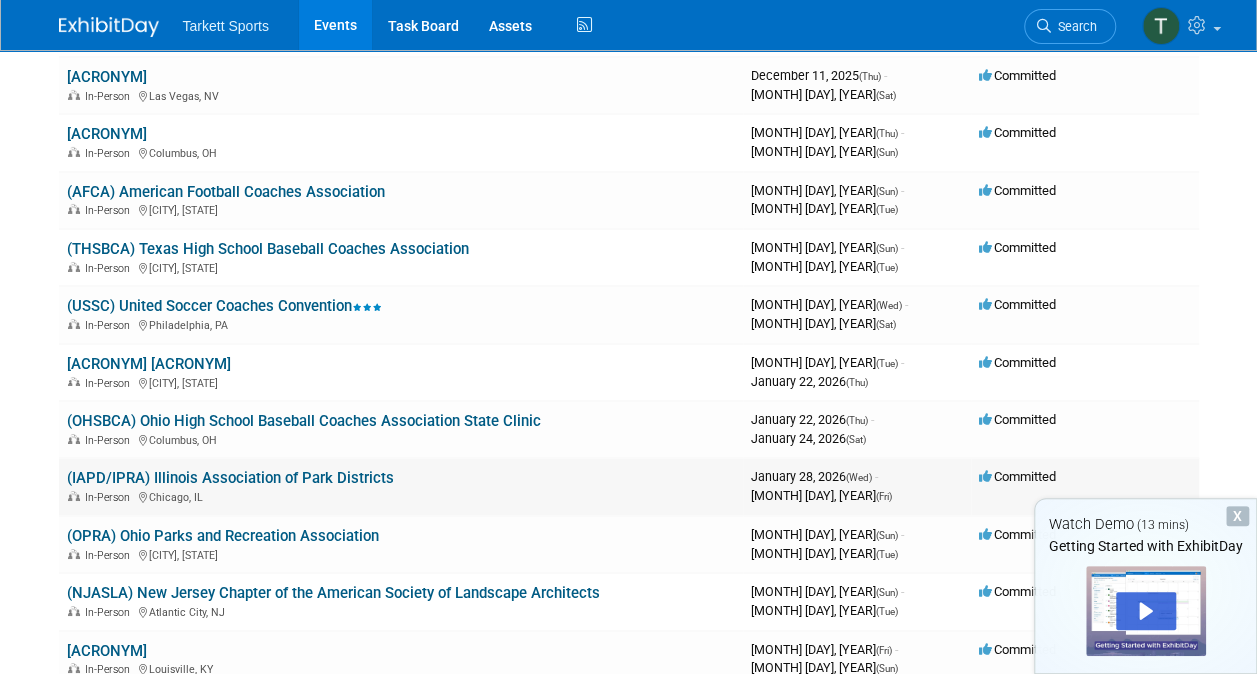 drag, startPoint x: 211, startPoint y: 487, endPoint x: 344, endPoint y: 493, distance: 133.13527 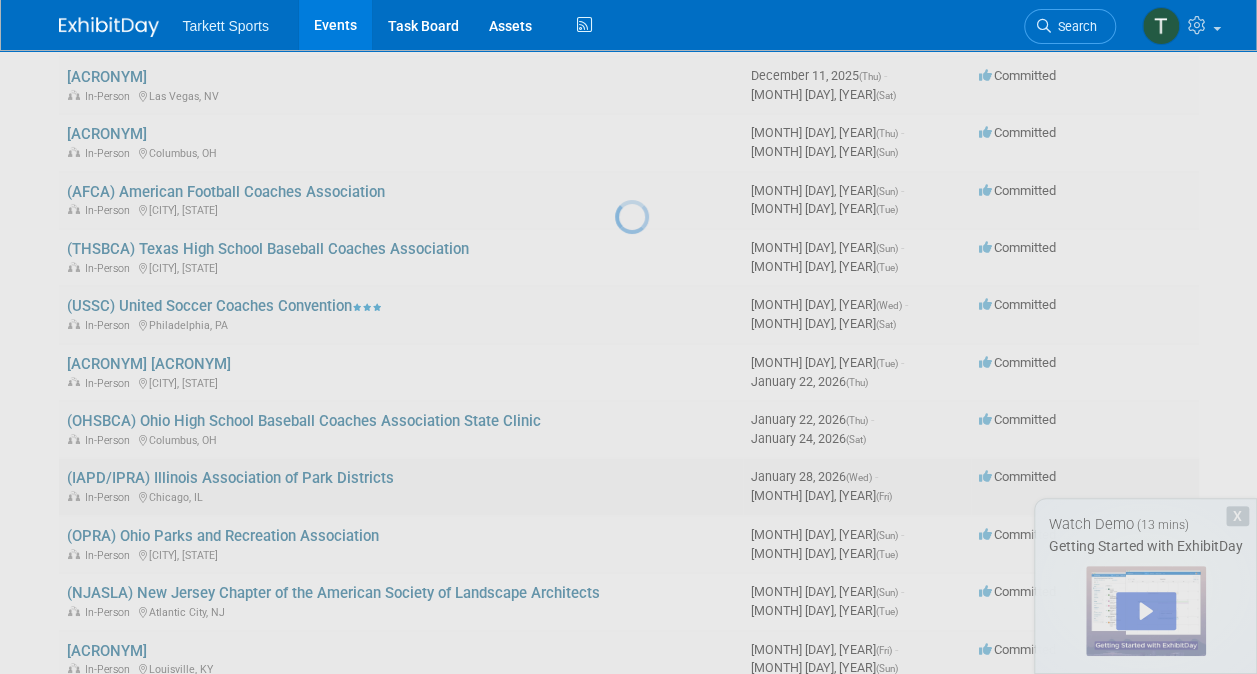click at bounding box center [629, 337] 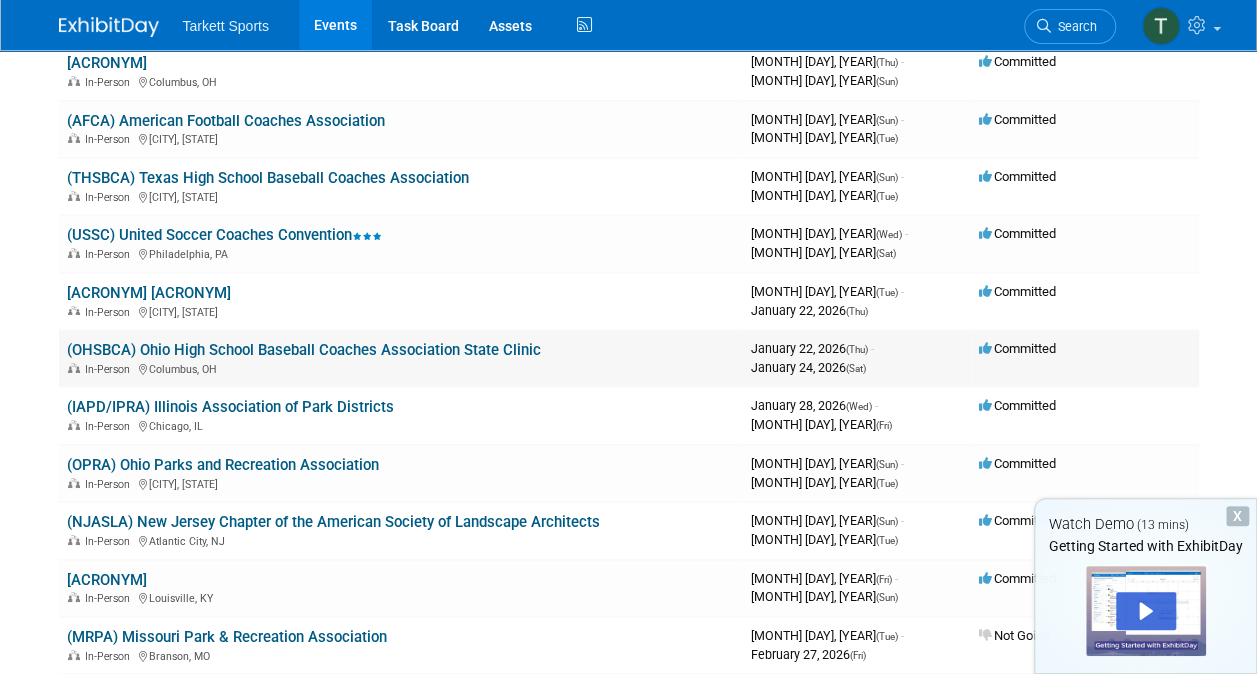 scroll, scrollTop: 3462, scrollLeft: 0, axis: vertical 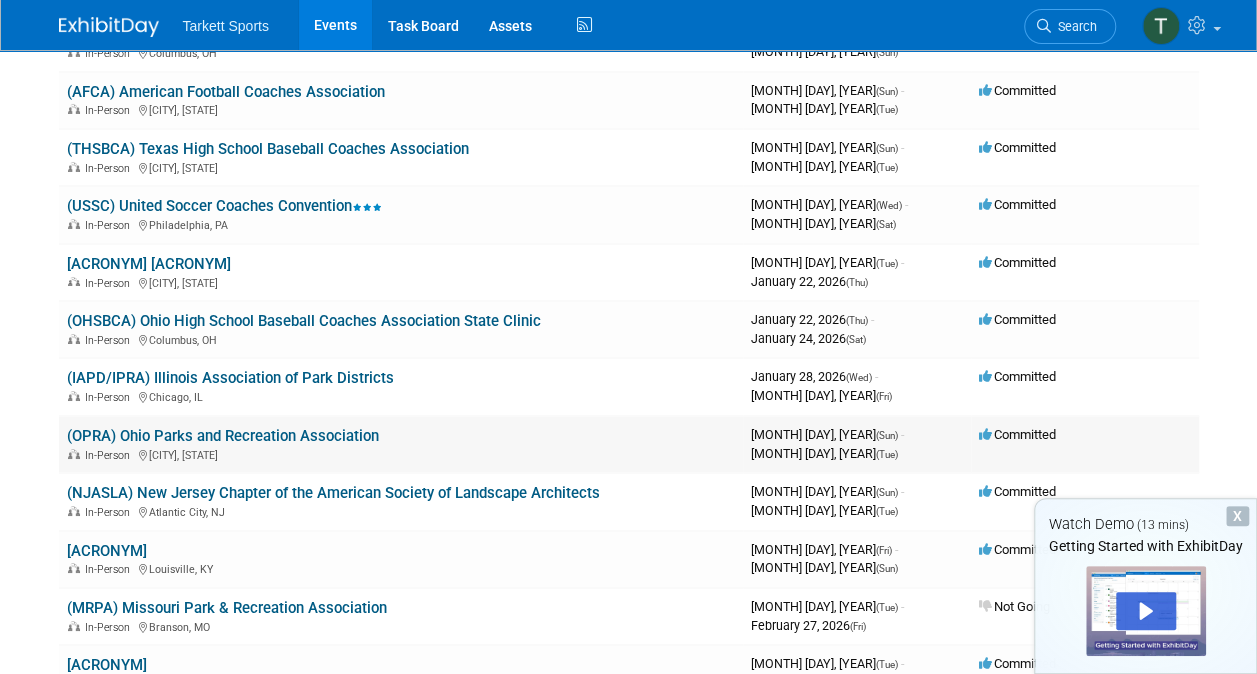 click on "(OPRA) Ohio Parks and Recreation Association" at bounding box center (223, 436) 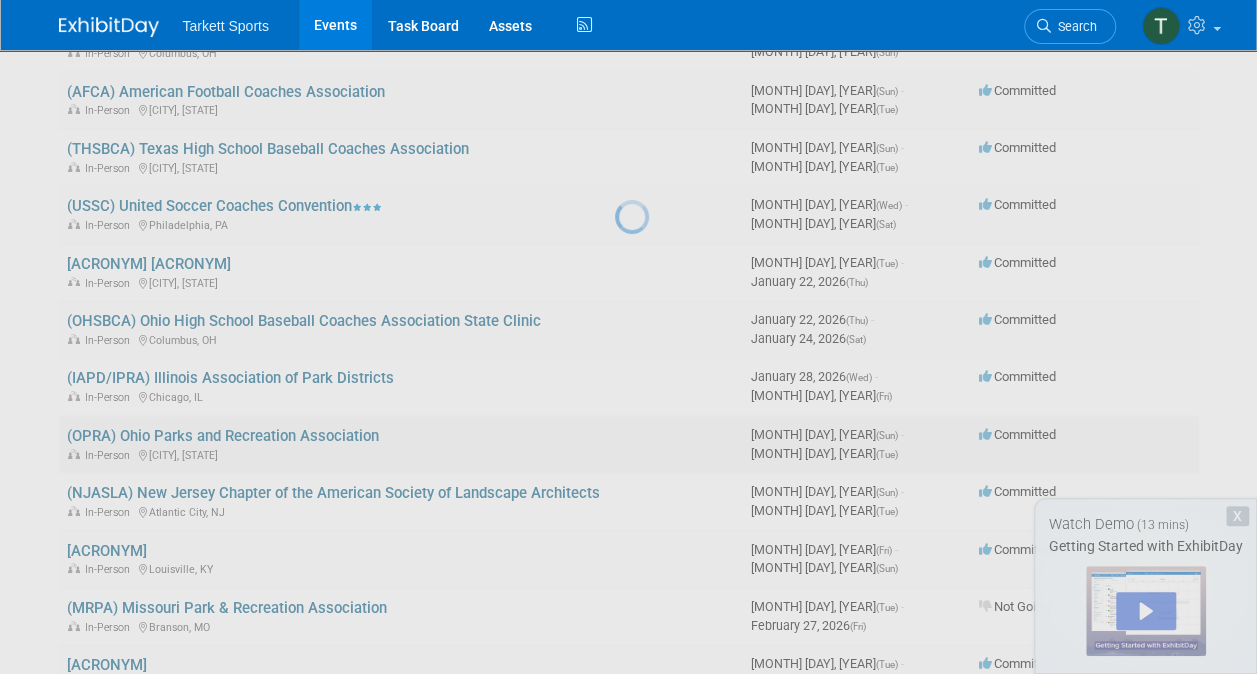 click at bounding box center (629, 337) 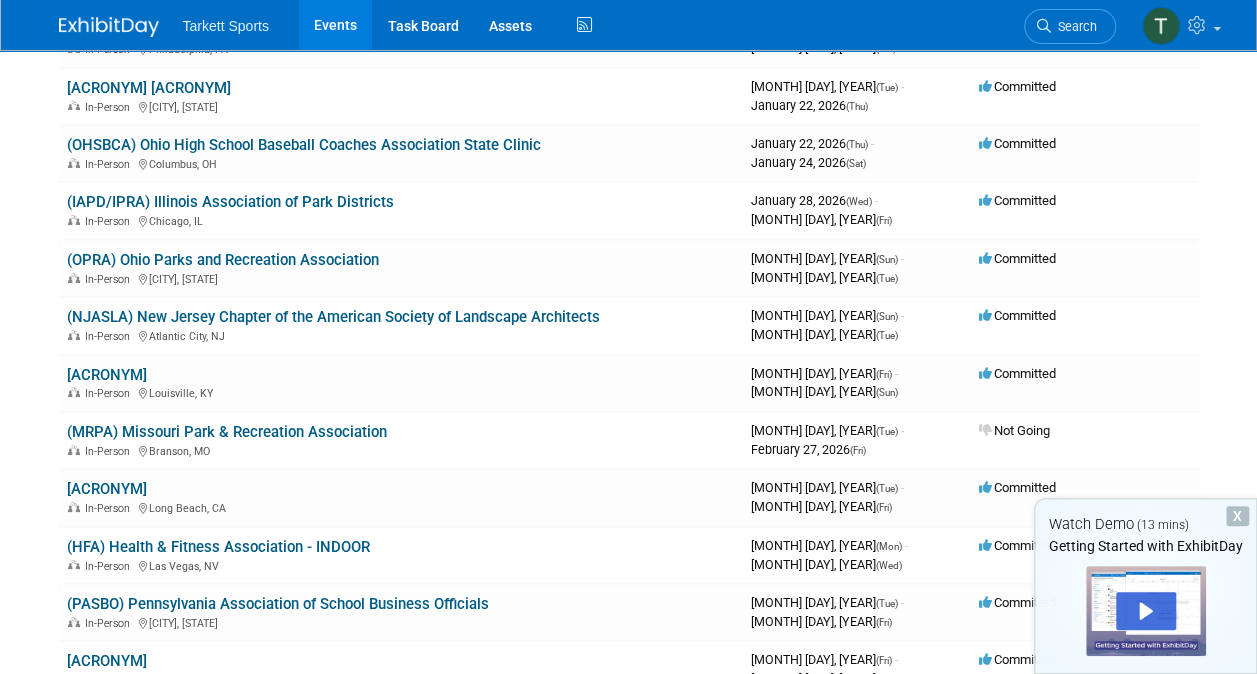 scroll, scrollTop: 3648, scrollLeft: 0, axis: vertical 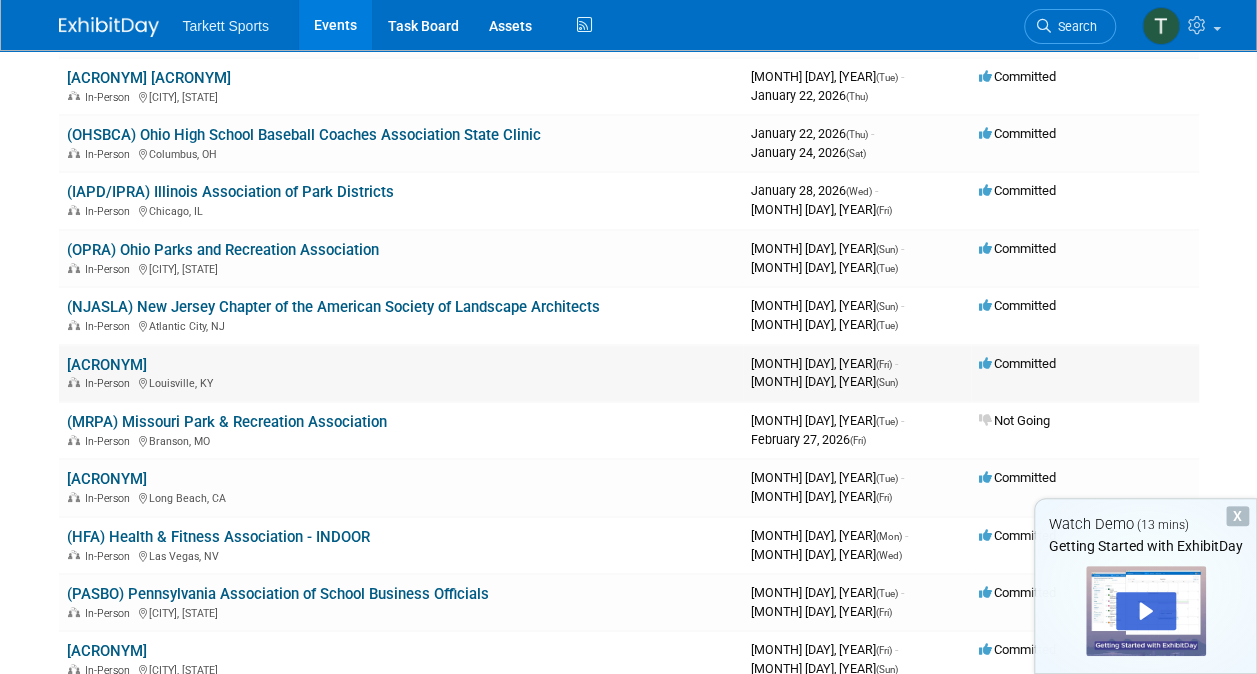 click on "(KSBA) Kentucky School Boards Association" at bounding box center (107, 365) 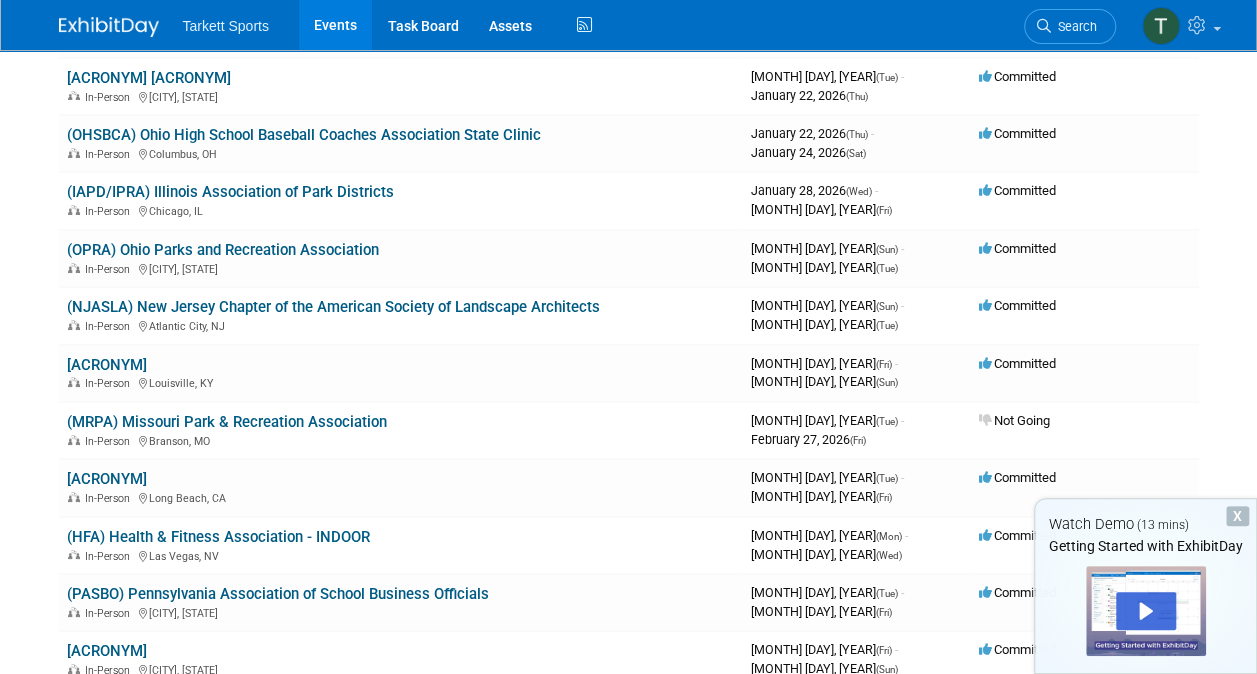 click on "X" at bounding box center (1237, 516) 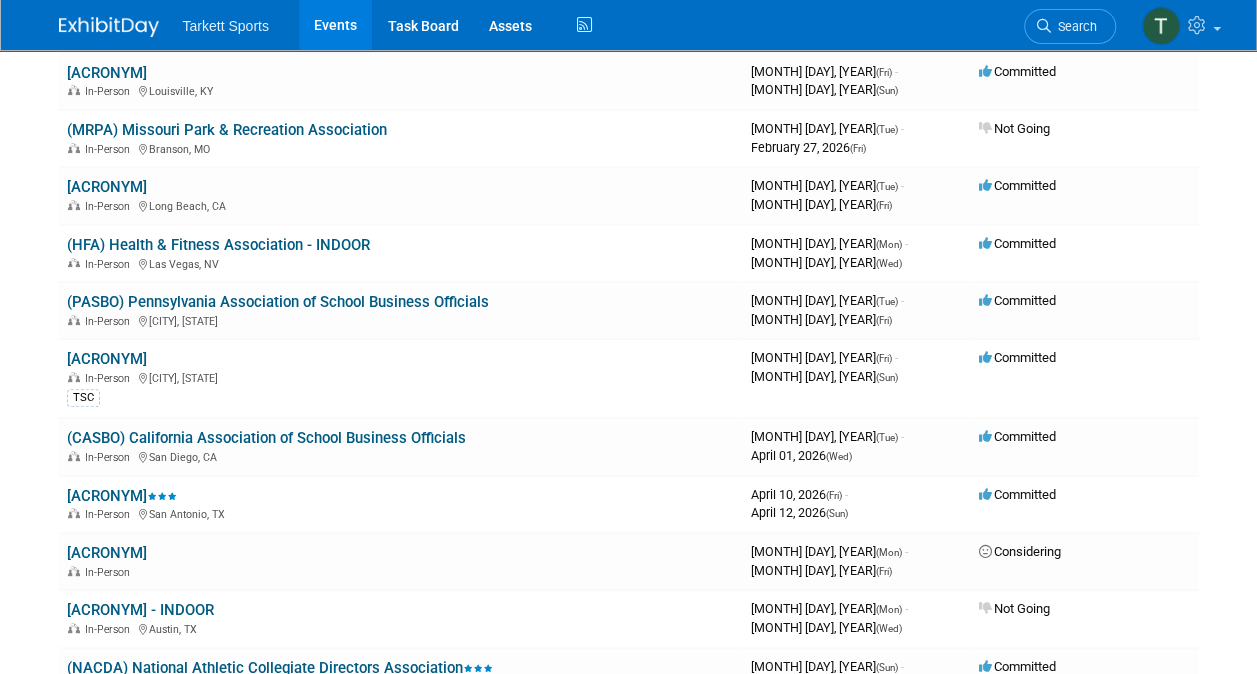 scroll, scrollTop: 3919, scrollLeft: 0, axis: vertical 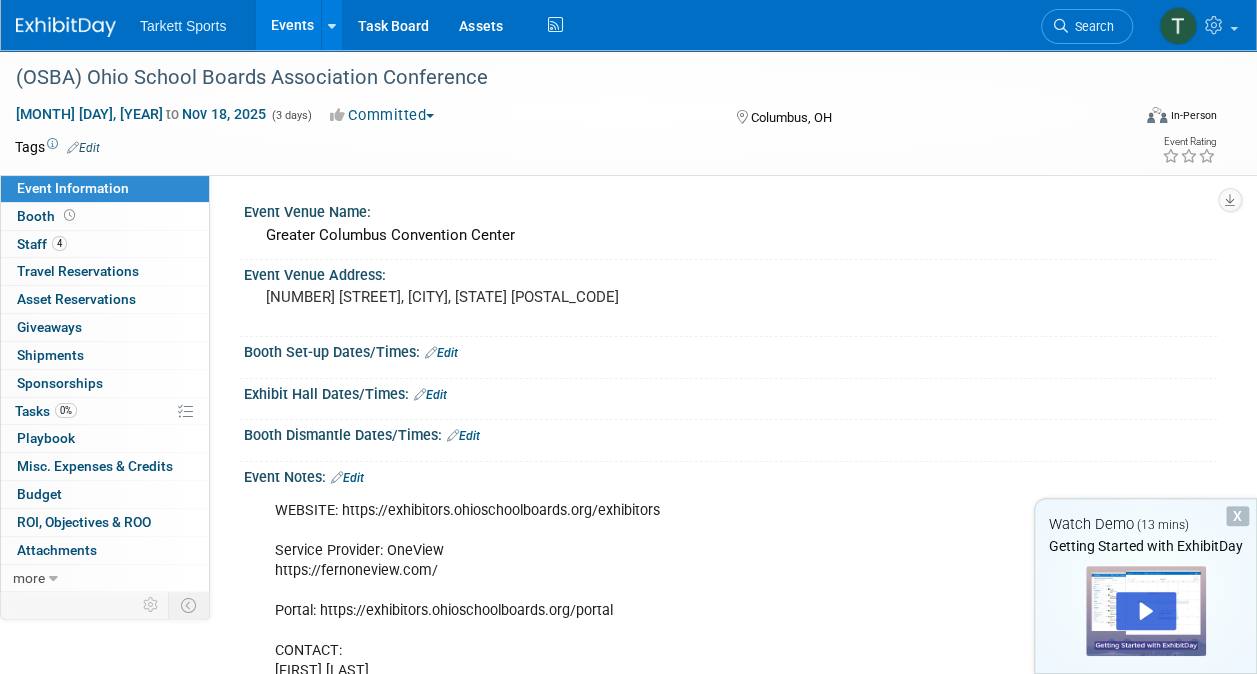 click at bounding box center (430, 116) 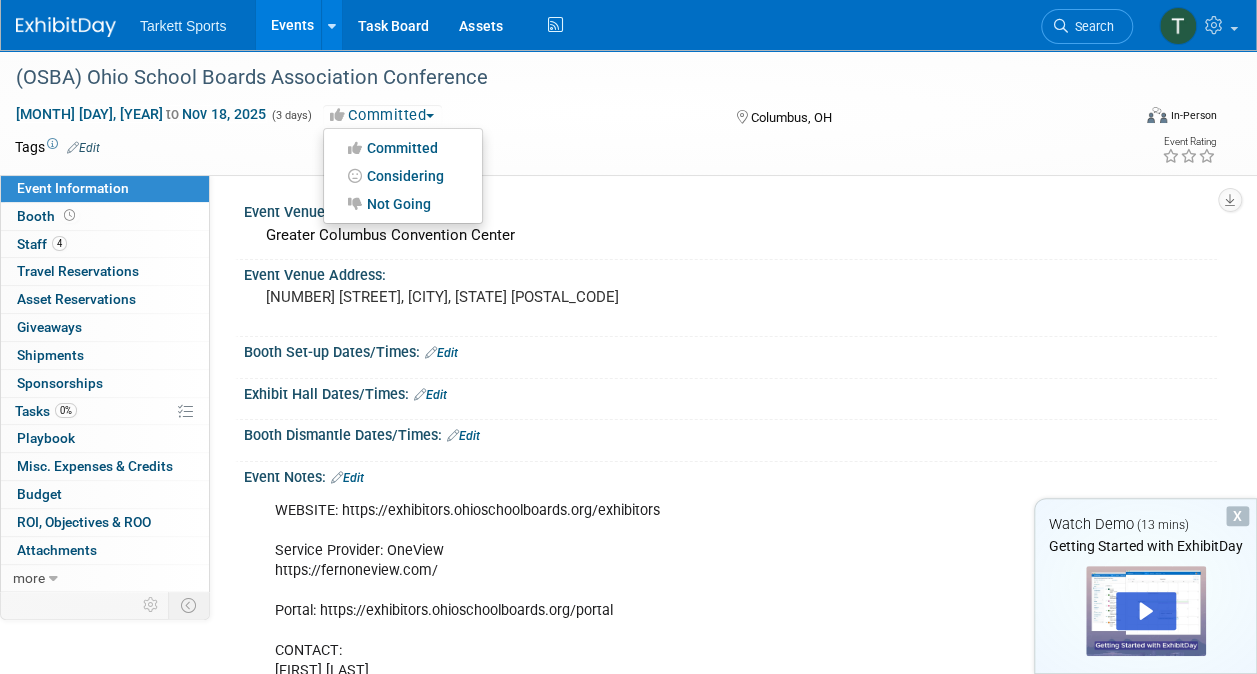 click on "Committed
Committed
Considering
Not Going" at bounding box center (513, 116) 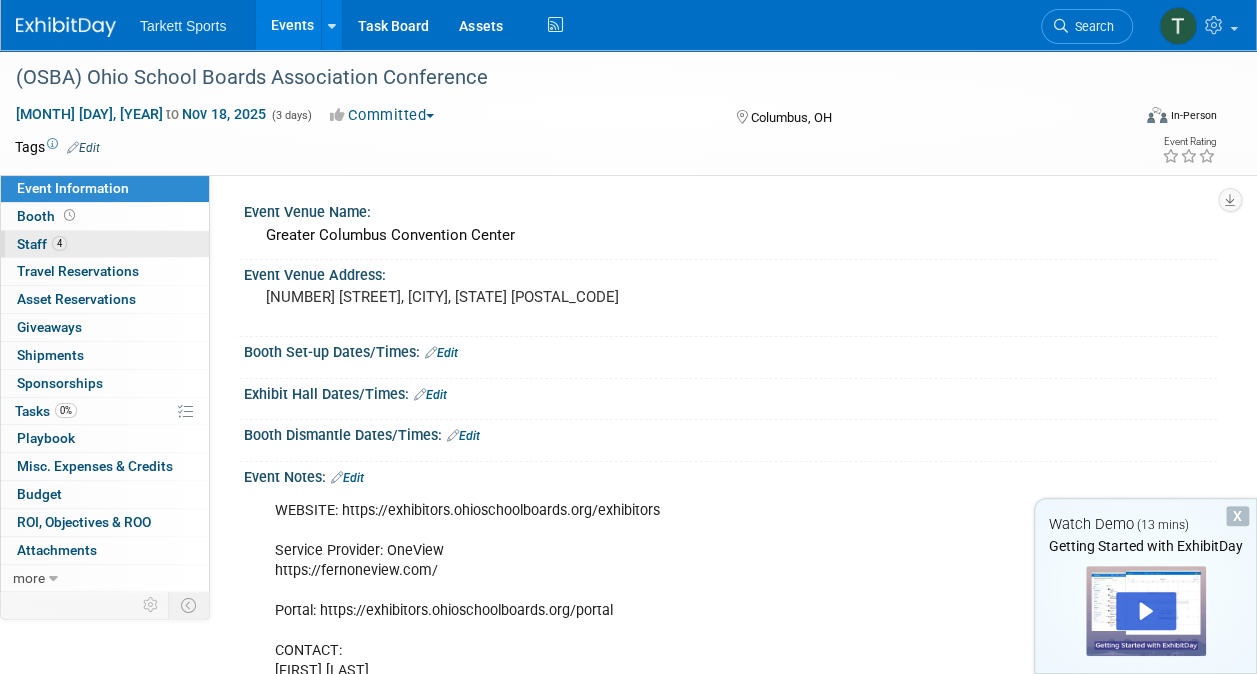click on "Staff 4" at bounding box center (42, 244) 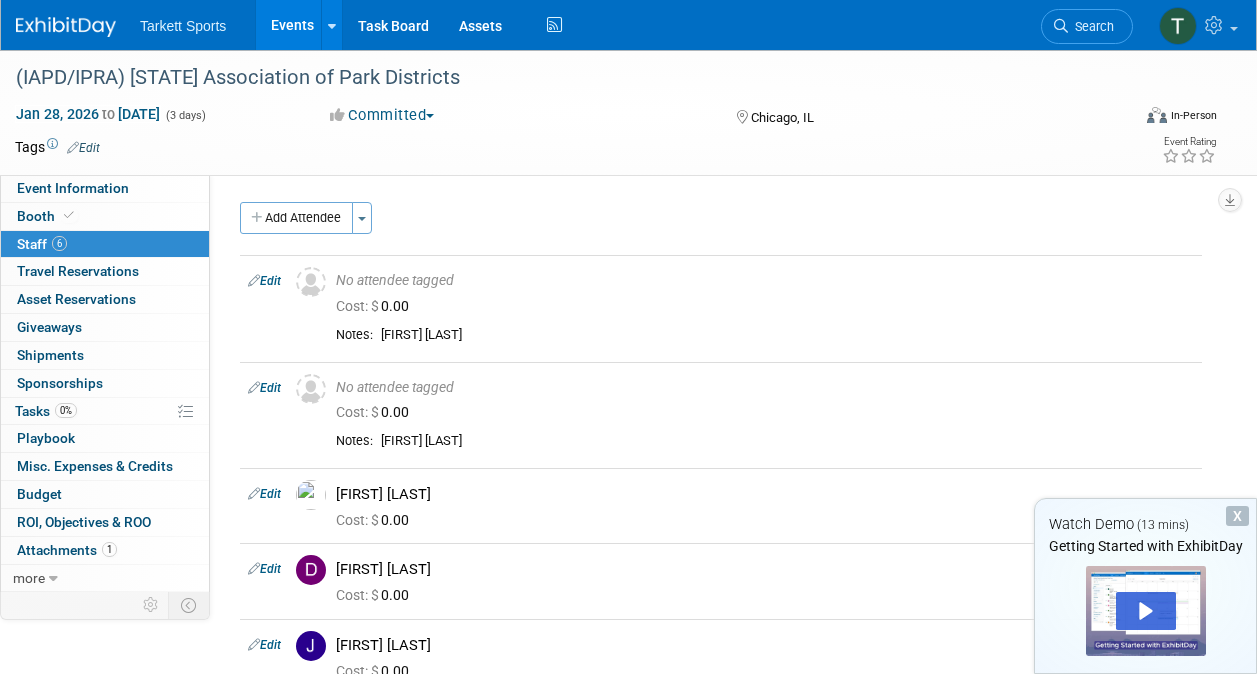 scroll, scrollTop: 98, scrollLeft: 0, axis: vertical 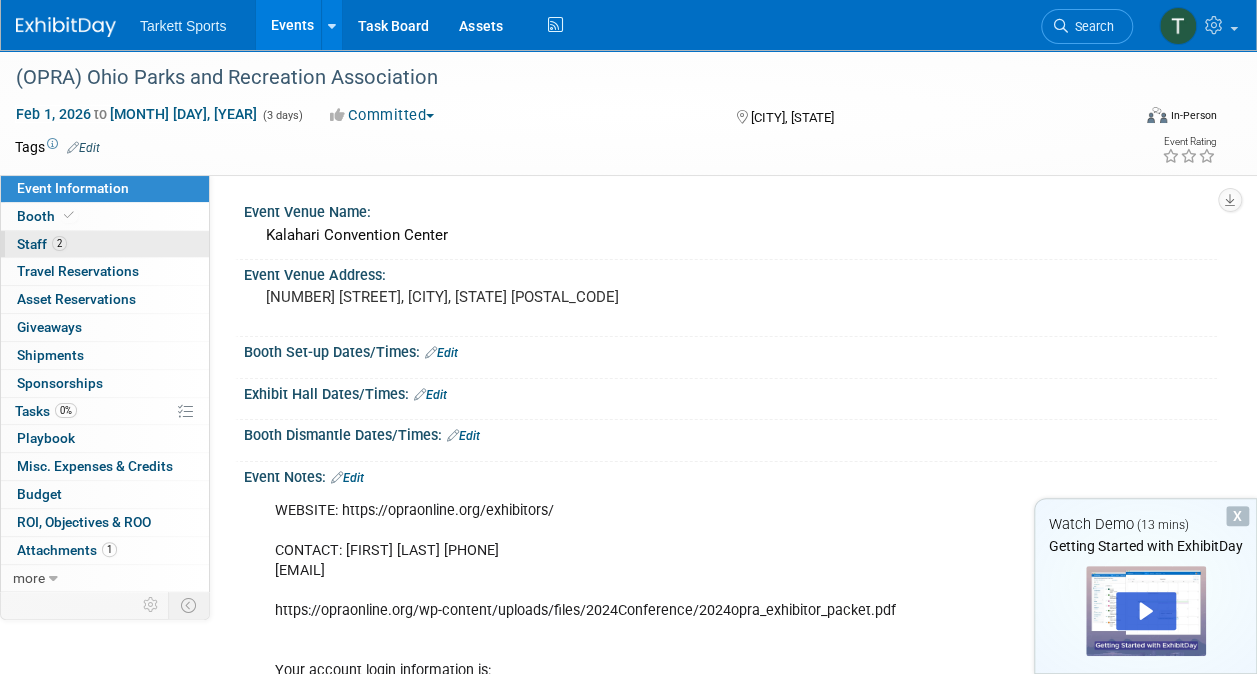 click on "2
Staff 2" at bounding box center (105, 244) 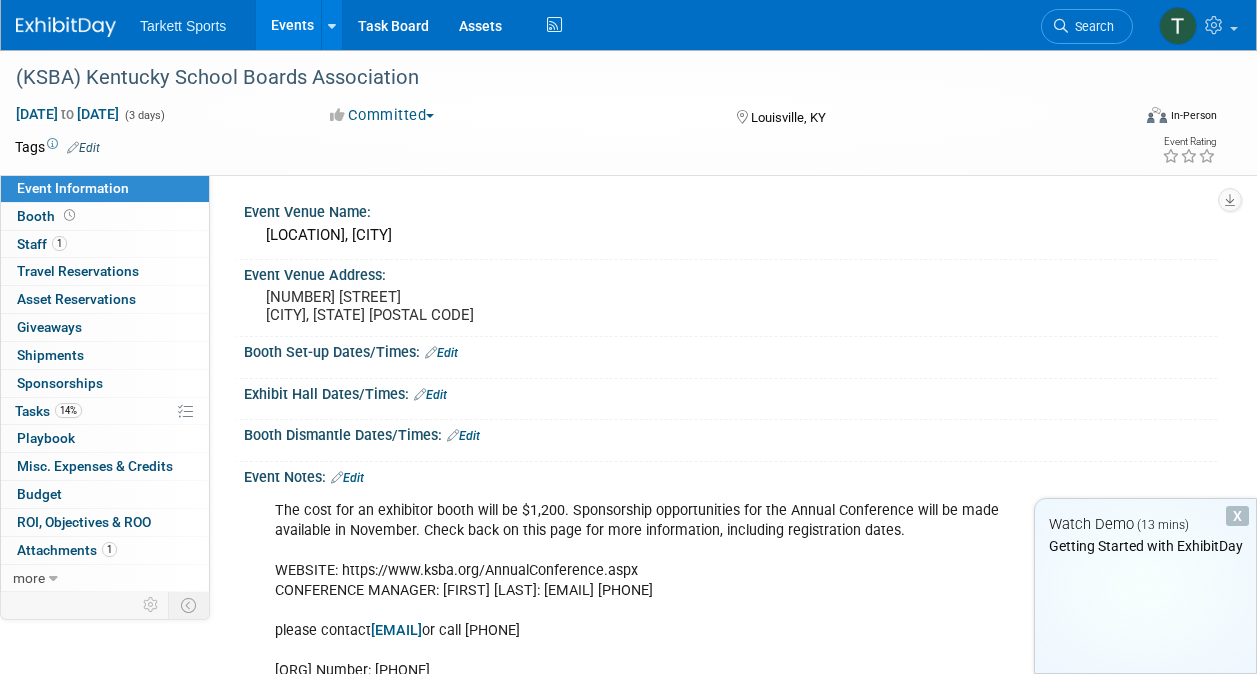 scroll, scrollTop: 0, scrollLeft: 0, axis: both 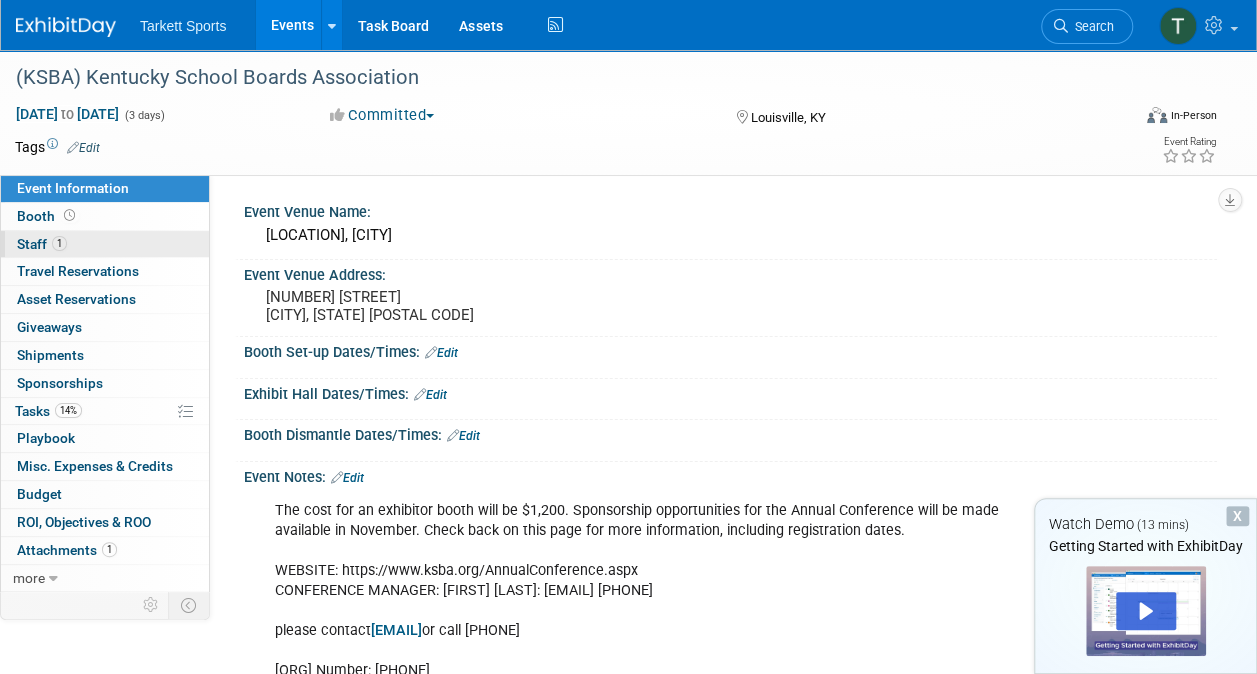 click on "Staff 1" at bounding box center (42, 244) 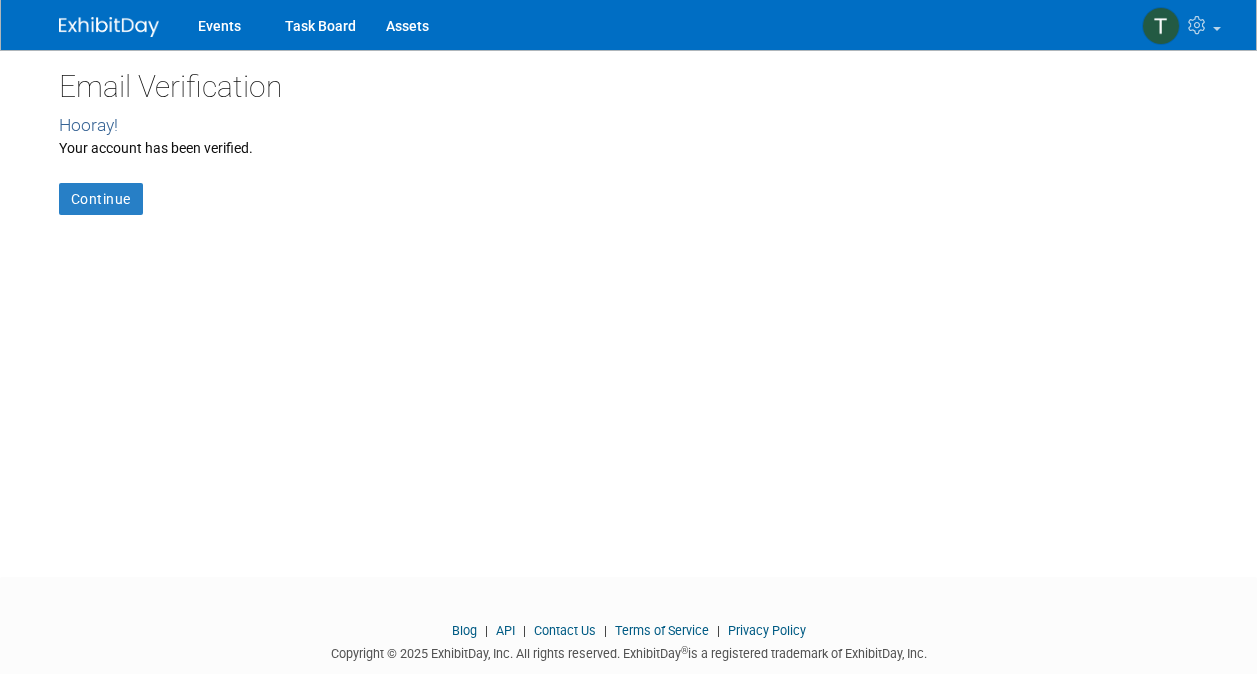 scroll, scrollTop: 0, scrollLeft: 0, axis: both 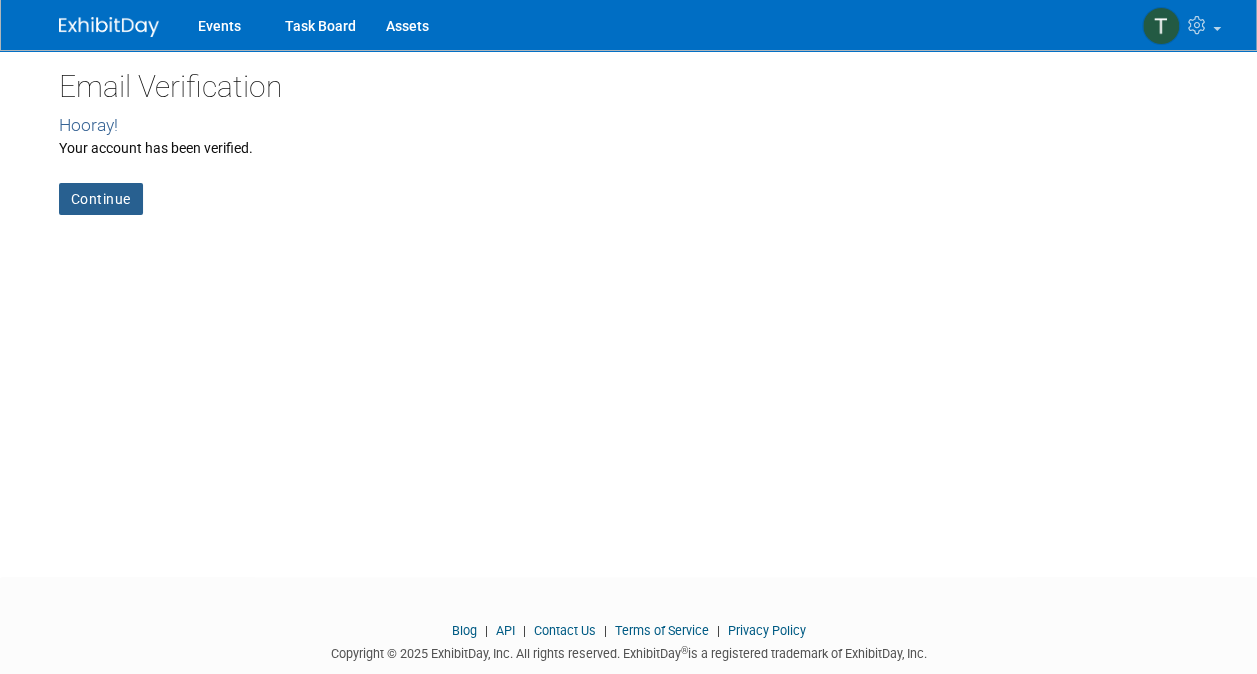 click on "Continue" at bounding box center (101, 199) 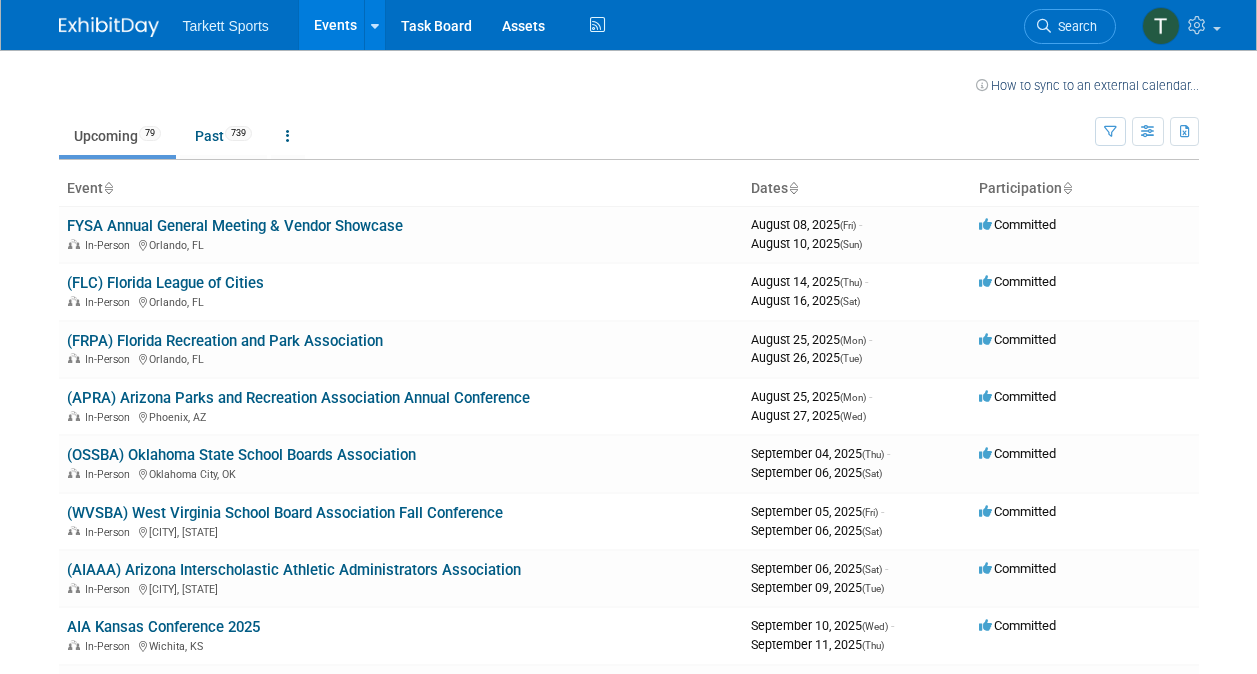 scroll, scrollTop: 0, scrollLeft: 0, axis: both 